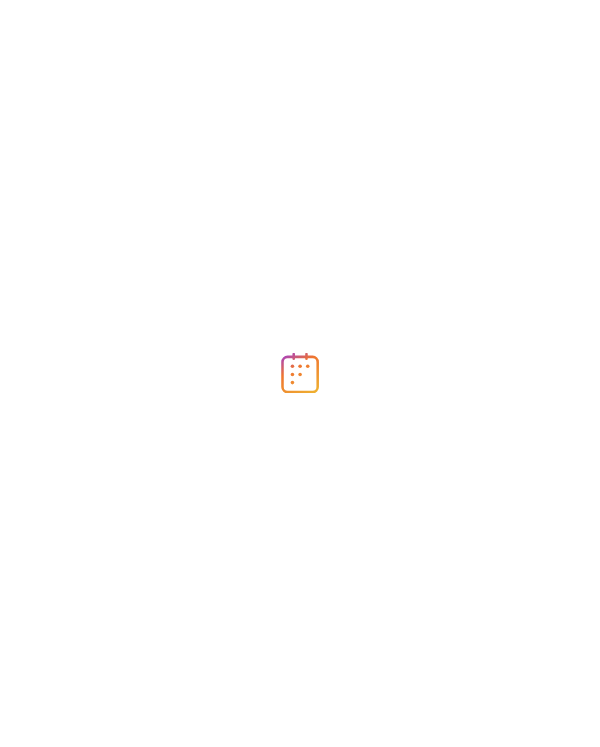 scroll, scrollTop: 0, scrollLeft: 0, axis: both 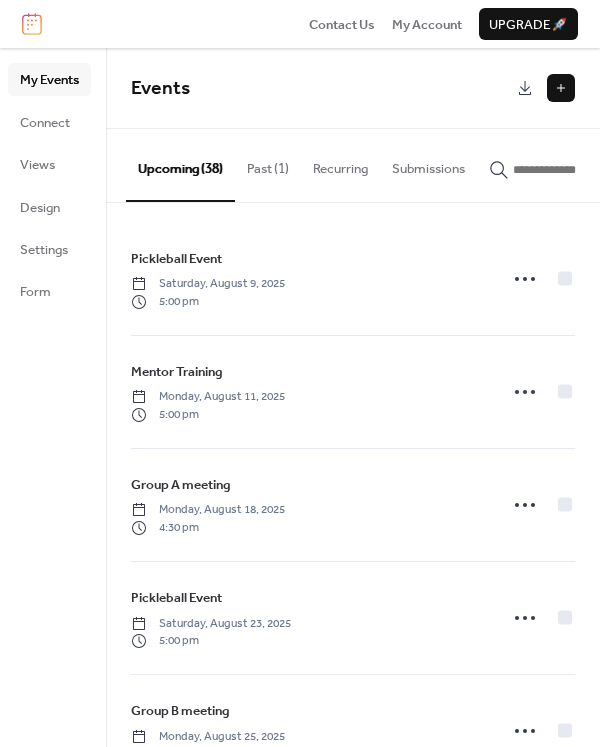 click at bounding box center (561, 88) 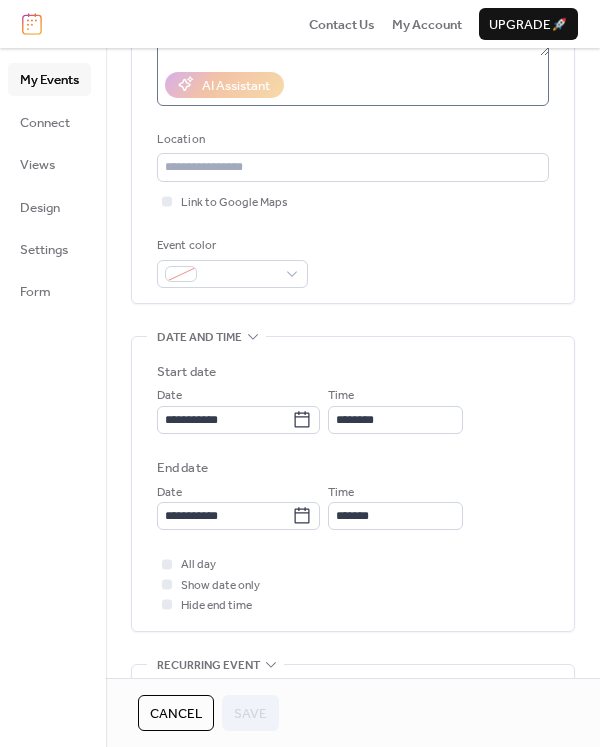 scroll, scrollTop: 0, scrollLeft: 0, axis: both 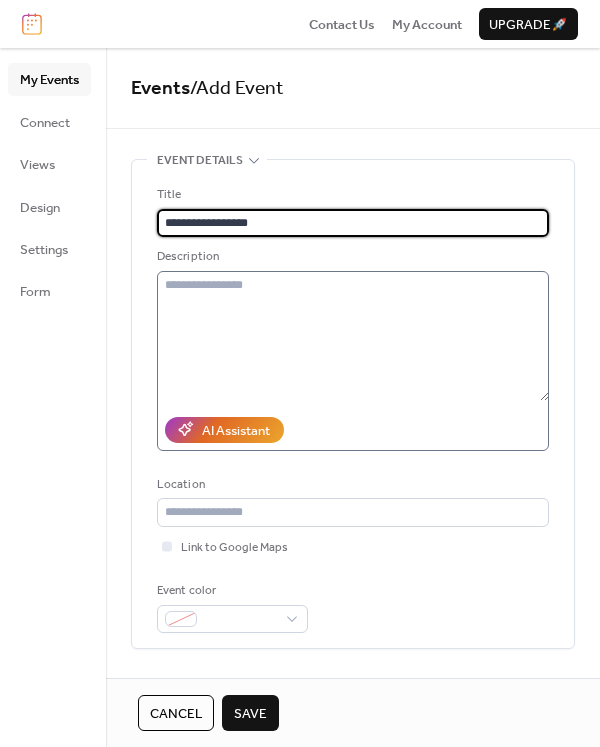 type on "**********" 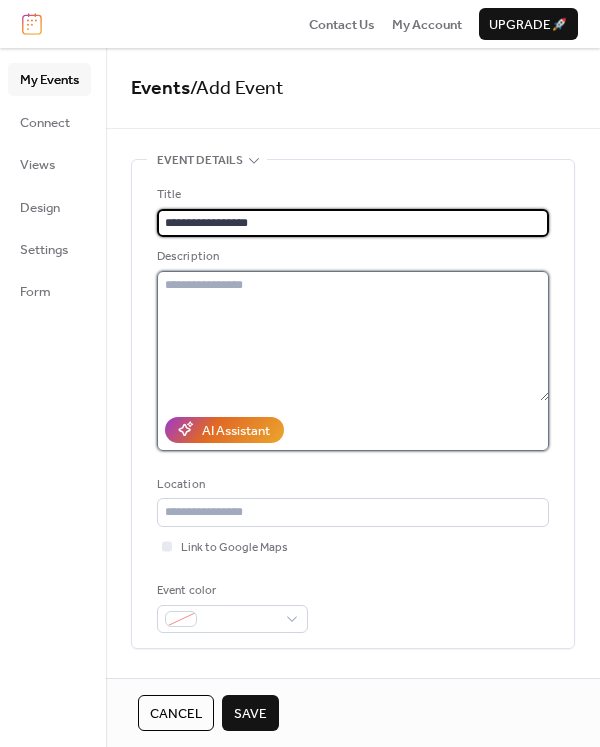 click at bounding box center [353, 336] 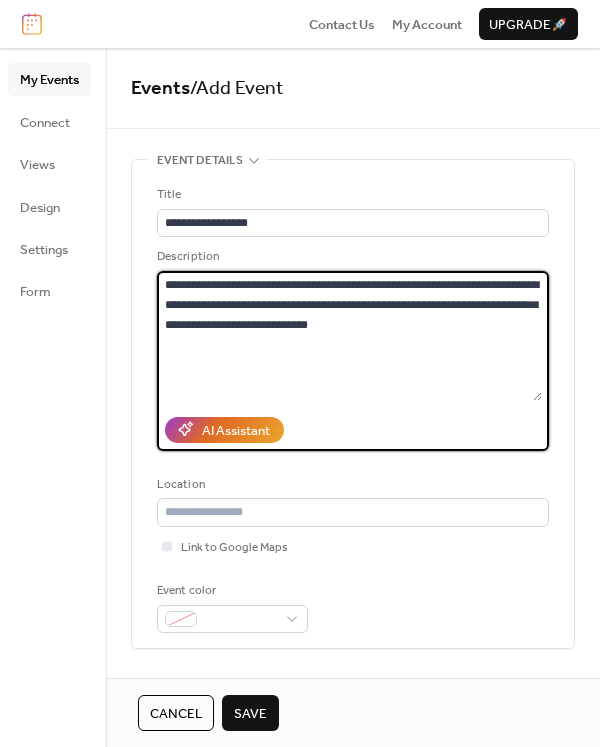 type on "**********" 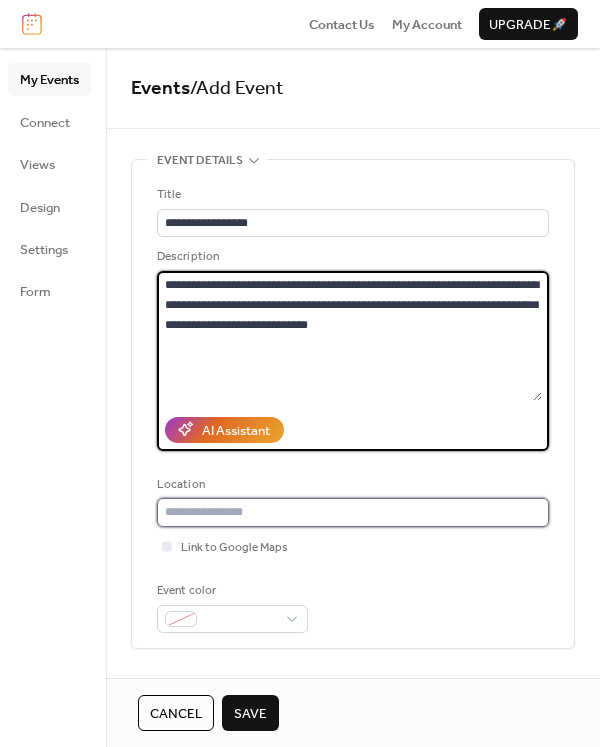 click at bounding box center [353, 512] 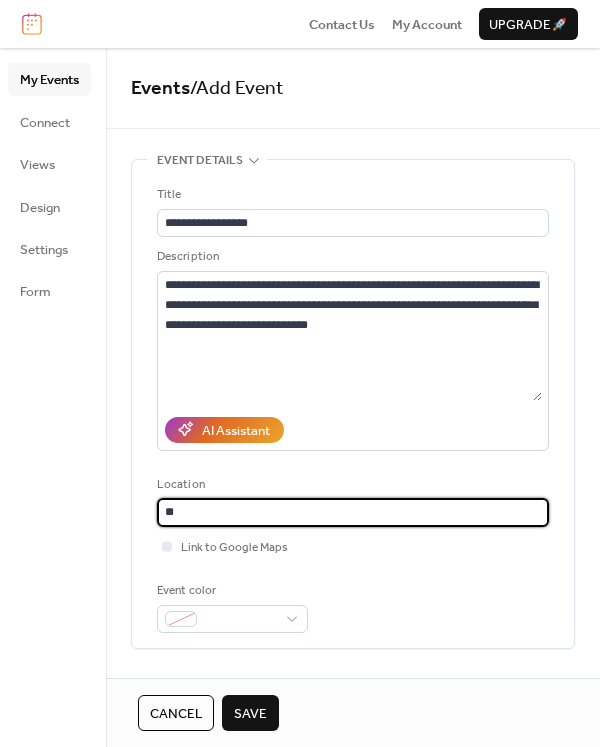 type on "*" 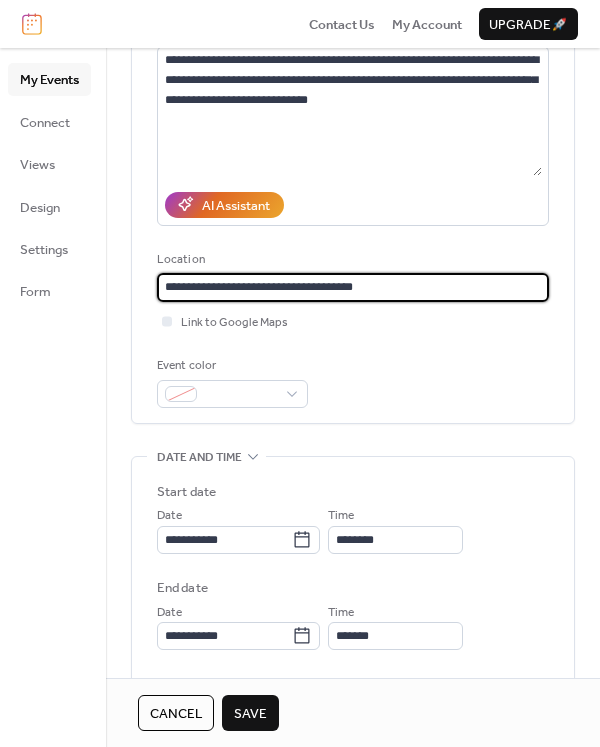 scroll, scrollTop: 385, scrollLeft: 0, axis: vertical 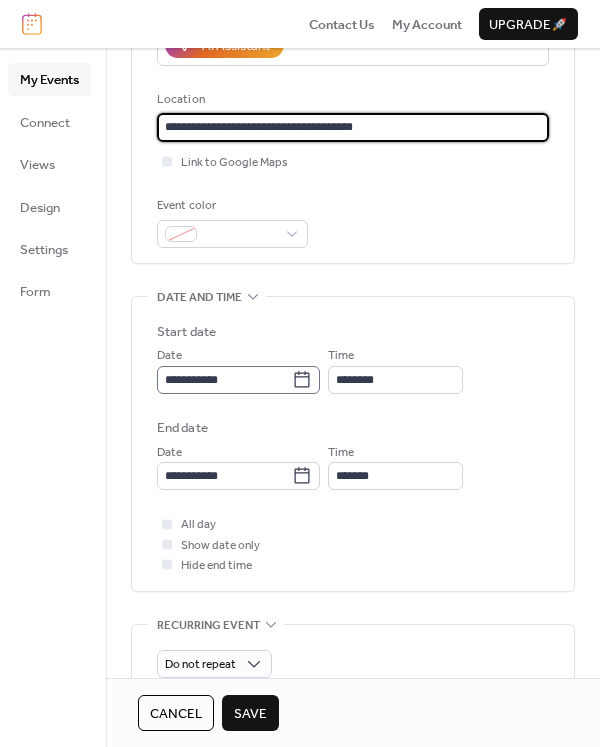 type on "**********" 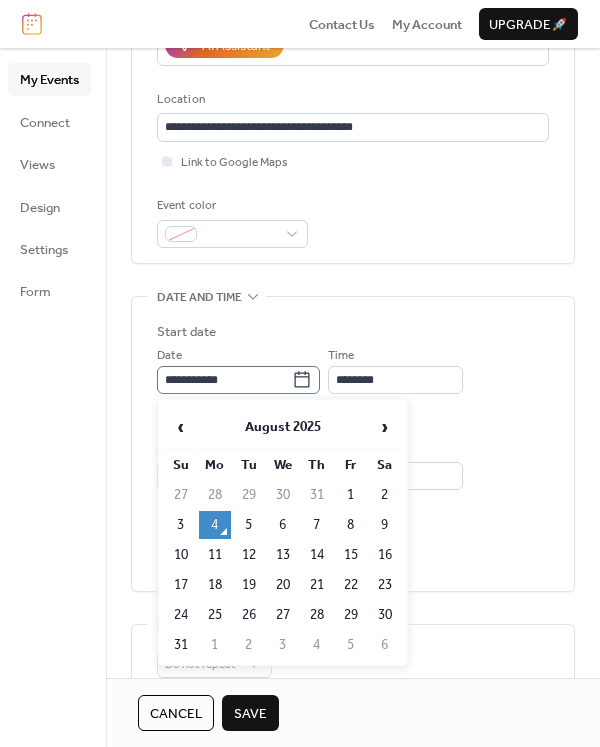click 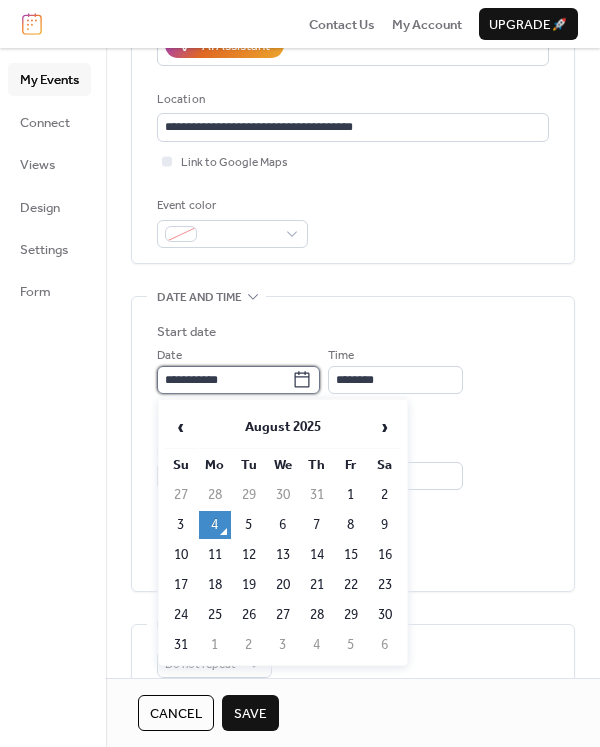 click on "**********" at bounding box center (224, 380) 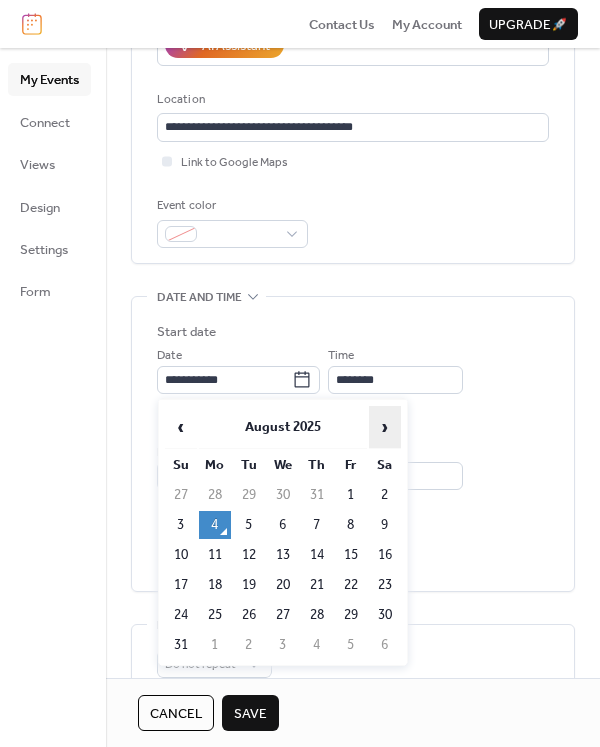 click on "›" at bounding box center [385, 427] 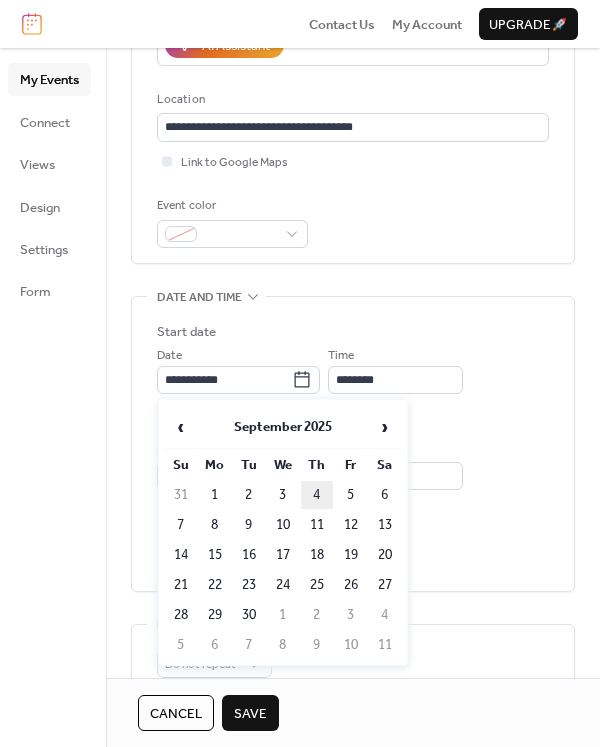 click on "4" at bounding box center [317, 495] 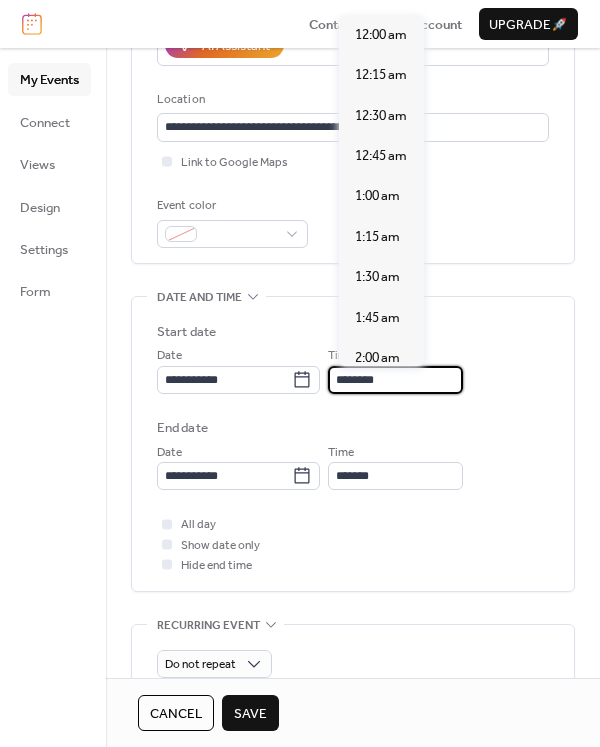 click on "********" at bounding box center (395, 380) 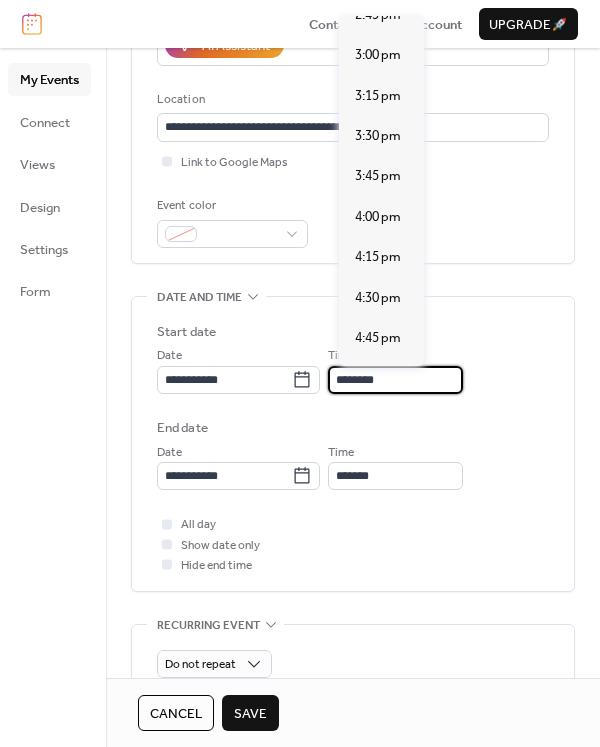 scroll, scrollTop: 2441, scrollLeft: 0, axis: vertical 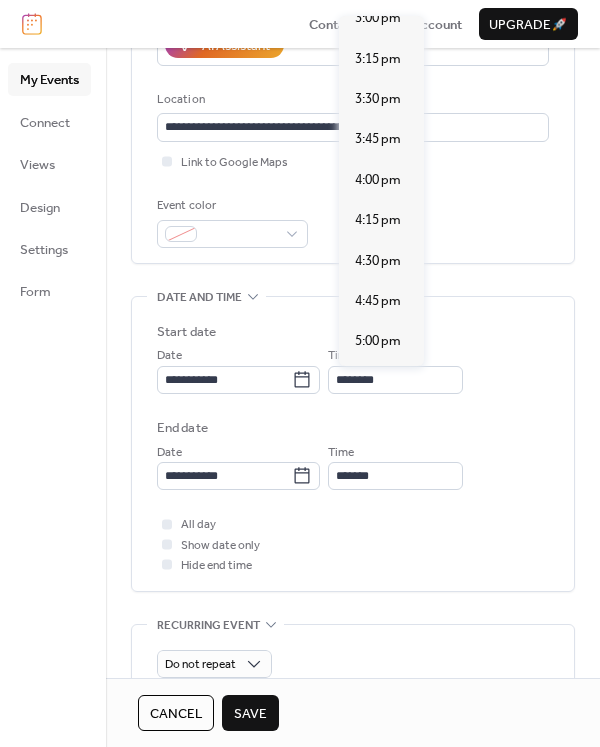 click on "5:30 pm" at bounding box center (378, 422) 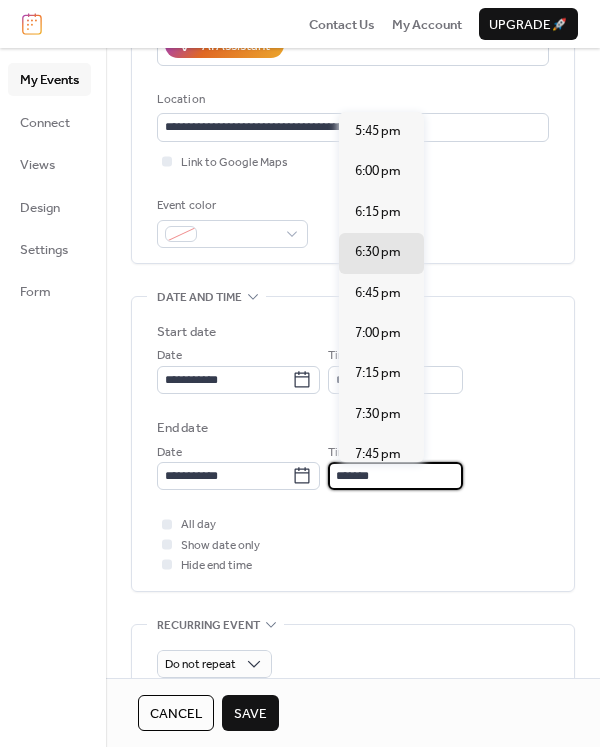 click on "*******" at bounding box center [395, 476] 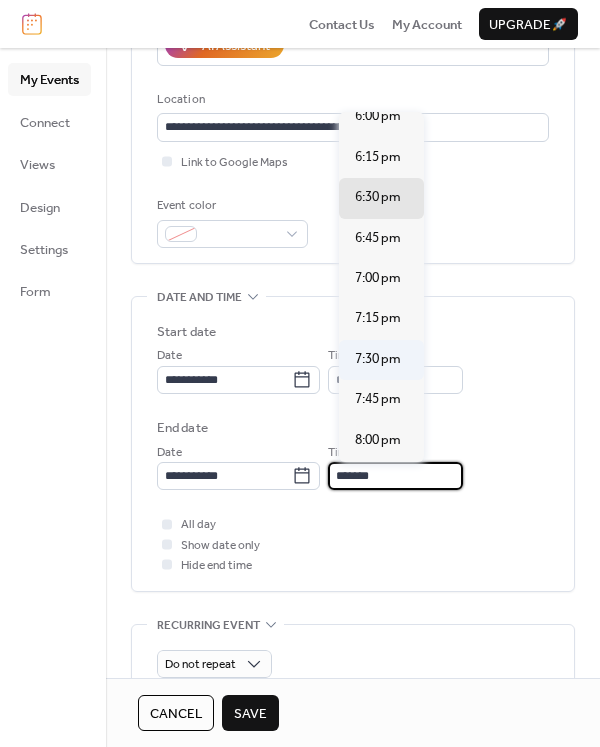 scroll, scrollTop: 156, scrollLeft: 0, axis: vertical 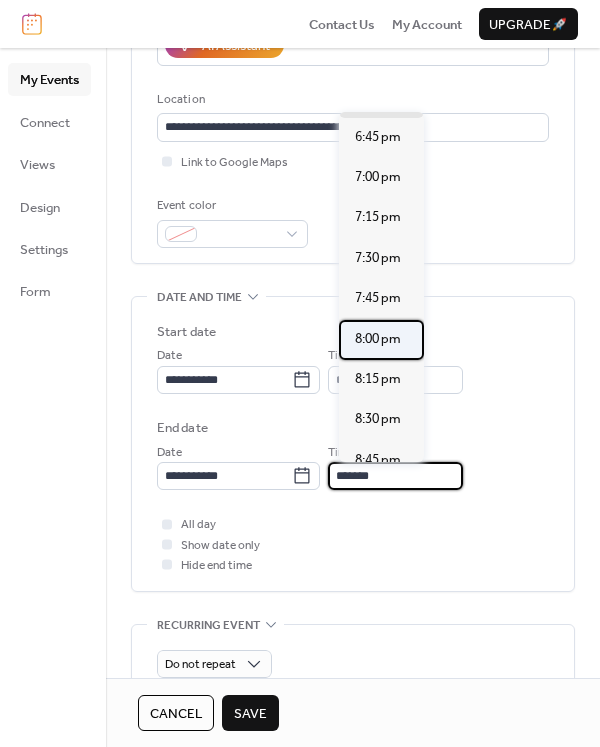 click on "8:00 pm" at bounding box center [378, 339] 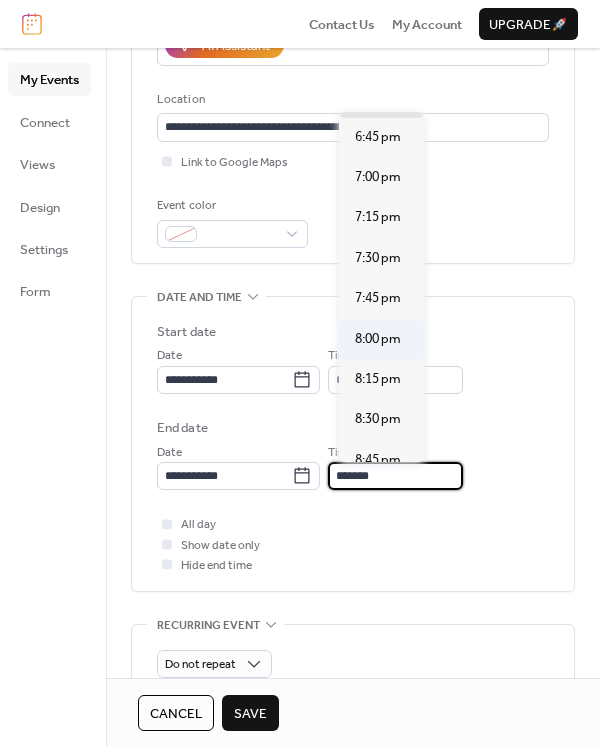 type on "*******" 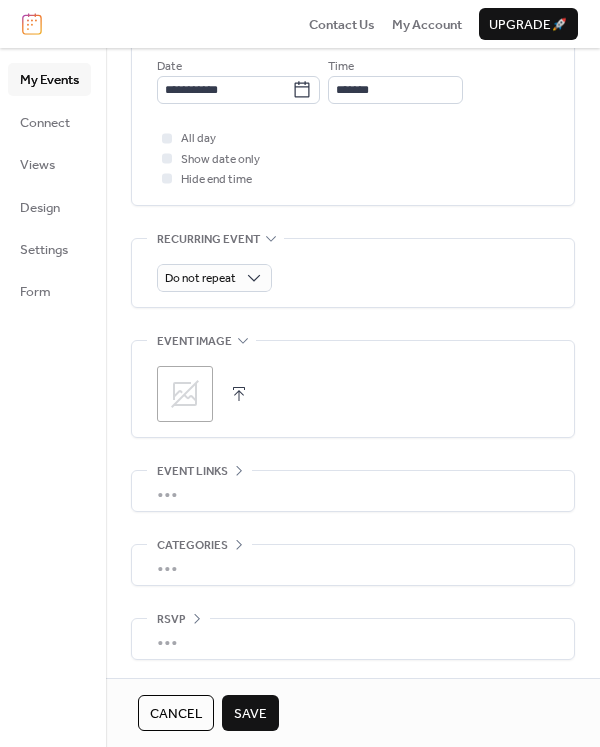 scroll, scrollTop: 773, scrollLeft: 0, axis: vertical 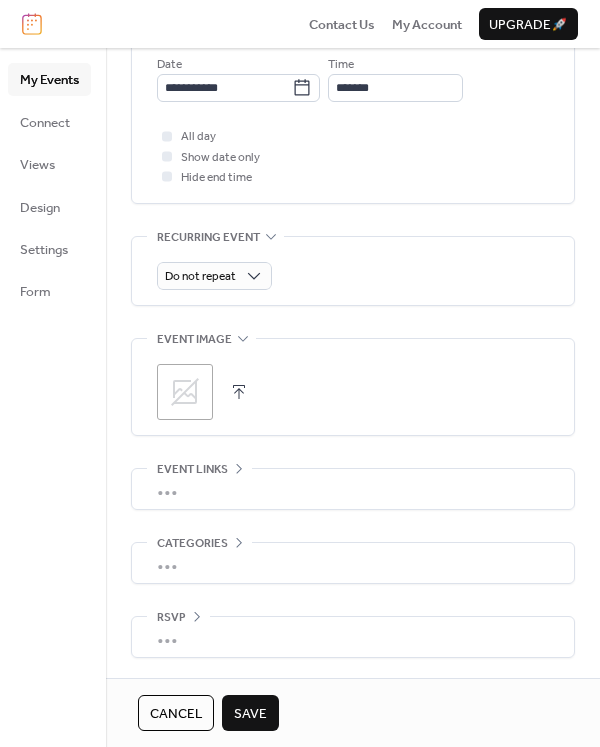 click 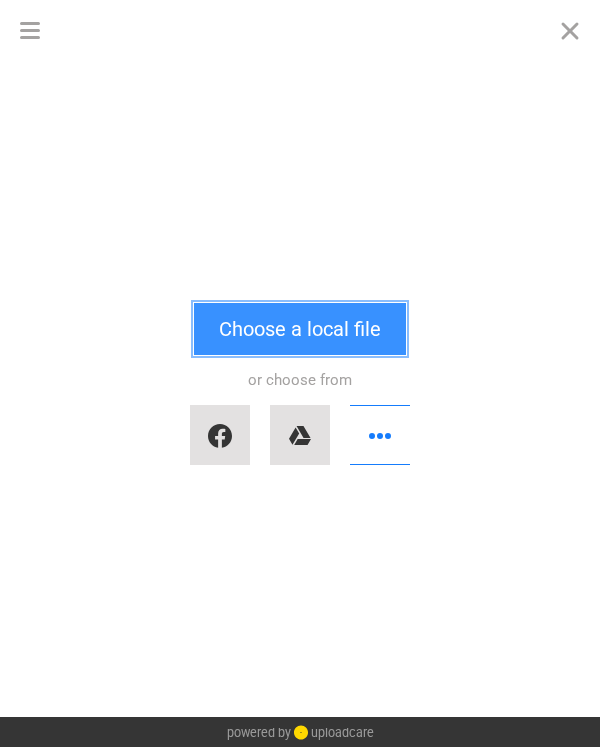 click on "Choose a local file" at bounding box center (300, 329) 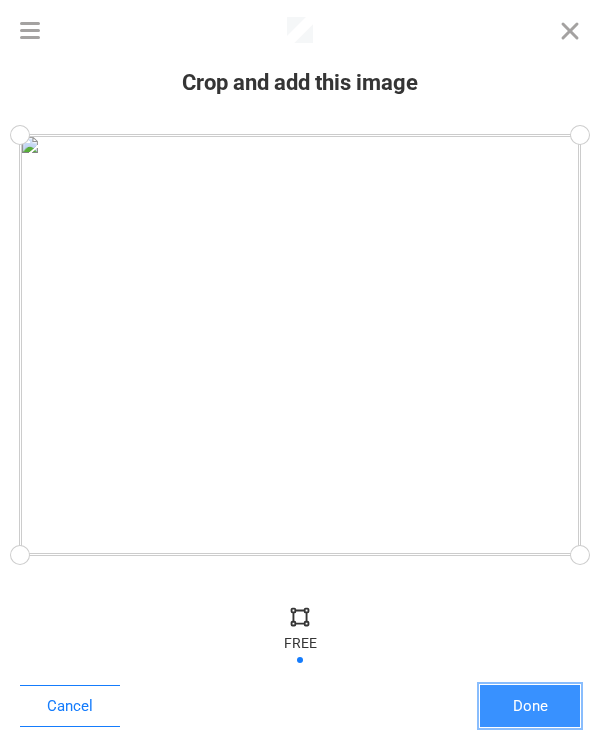 click on "Done" at bounding box center (530, 706) 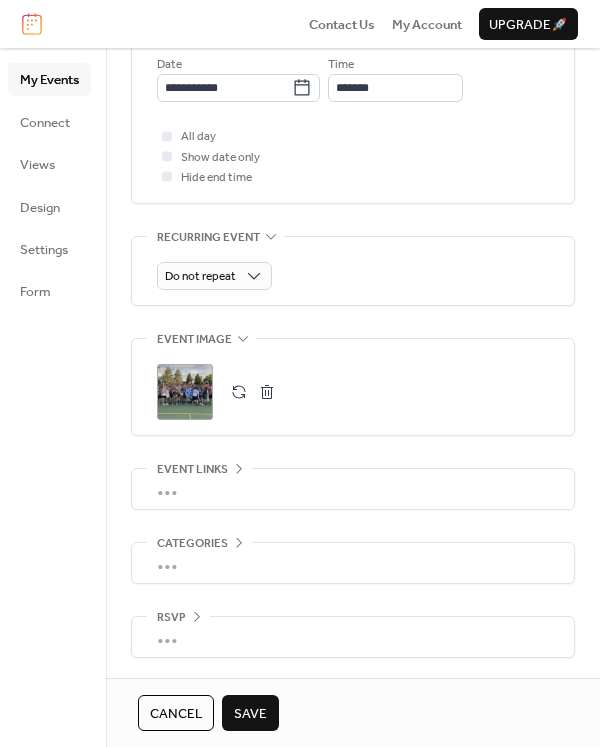 click on "•••" at bounding box center [353, 637] 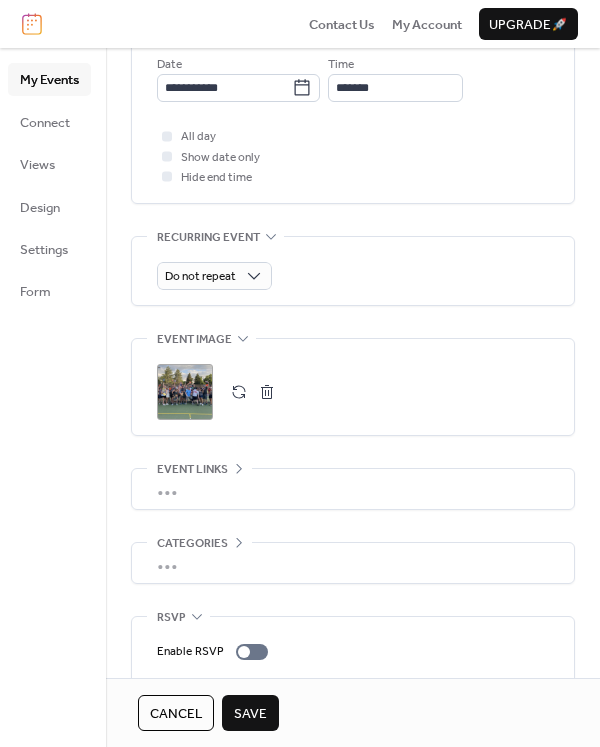 scroll, scrollTop: 773, scrollLeft: 0, axis: vertical 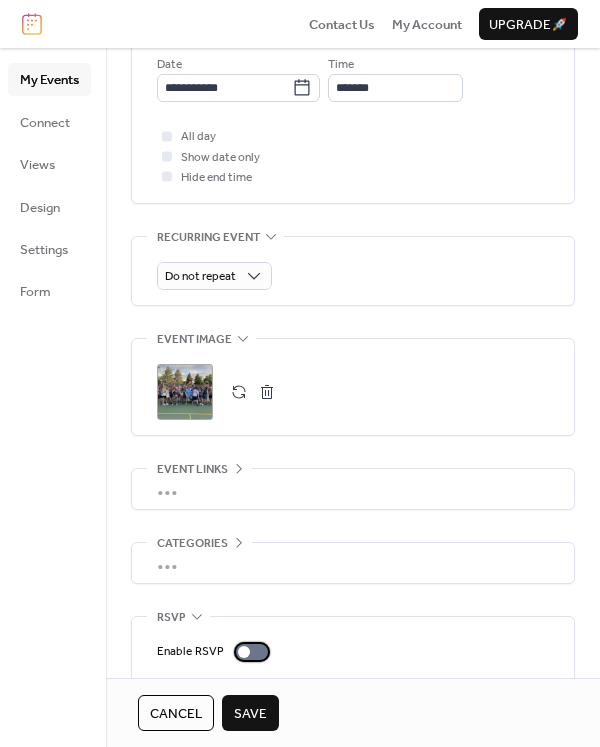 click at bounding box center (252, 652) 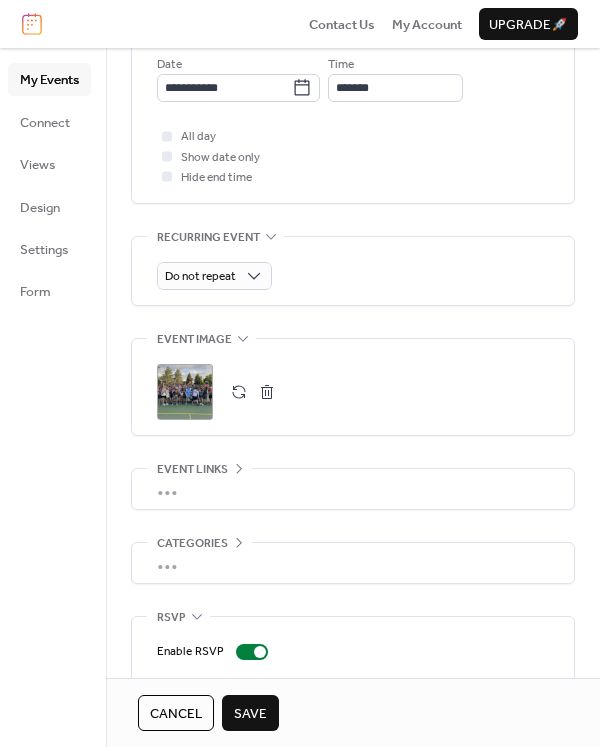click on "Save" at bounding box center [250, 714] 